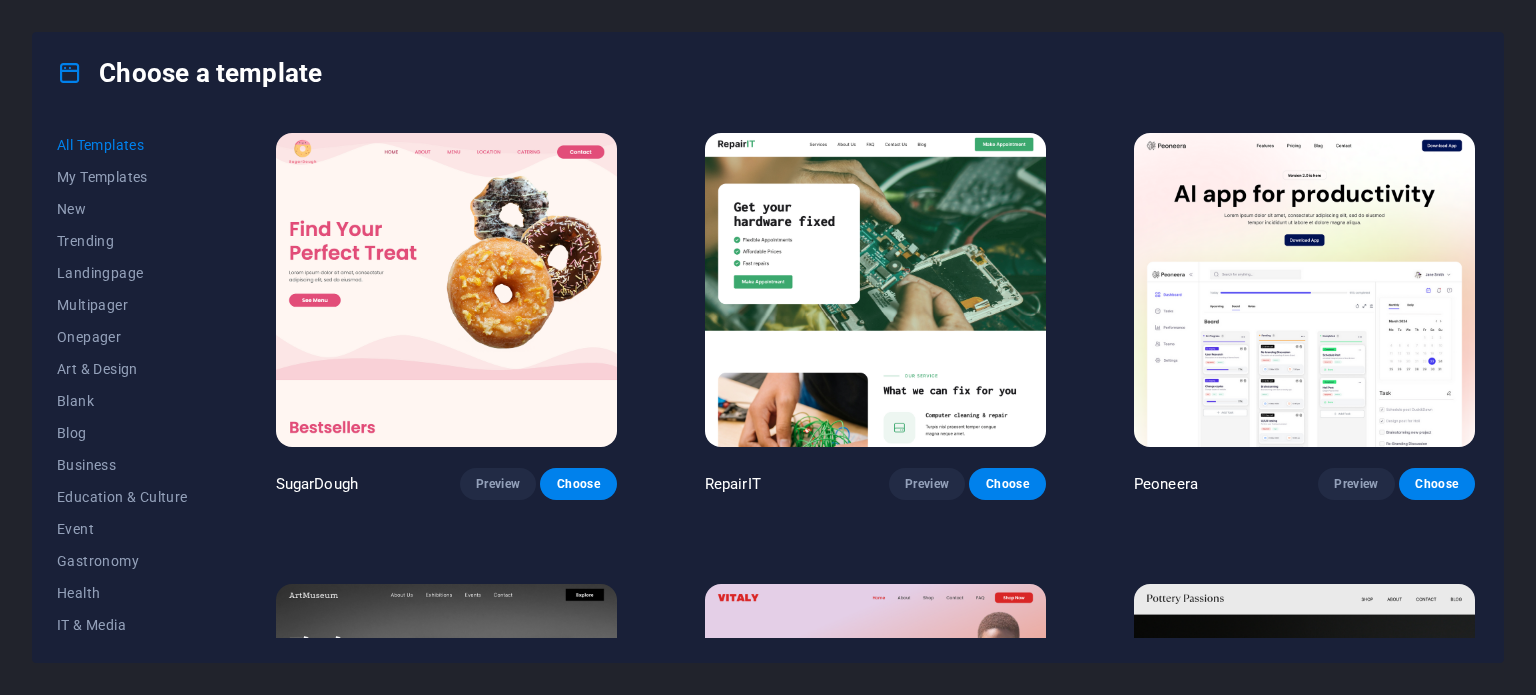 scroll, scrollTop: 0, scrollLeft: 0, axis: both 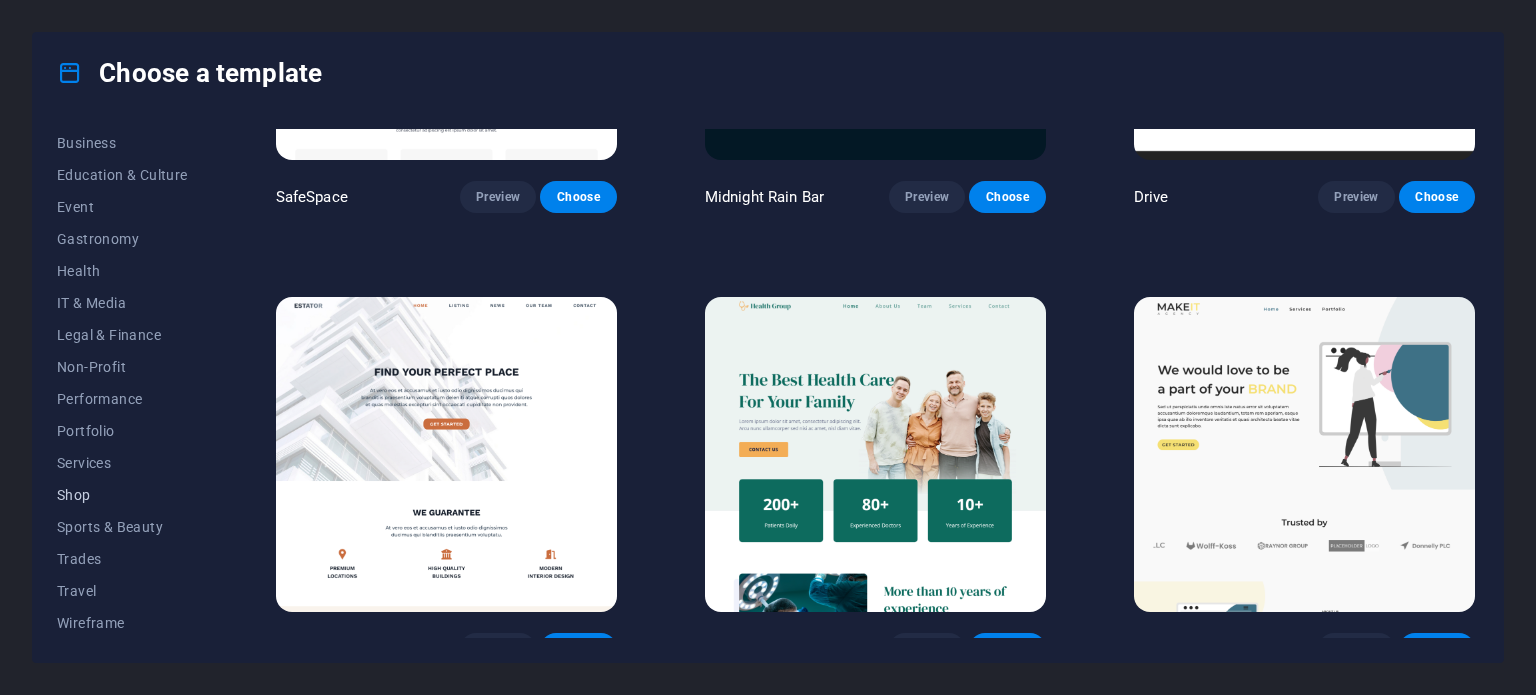 click on "Shop" at bounding box center (122, 495) 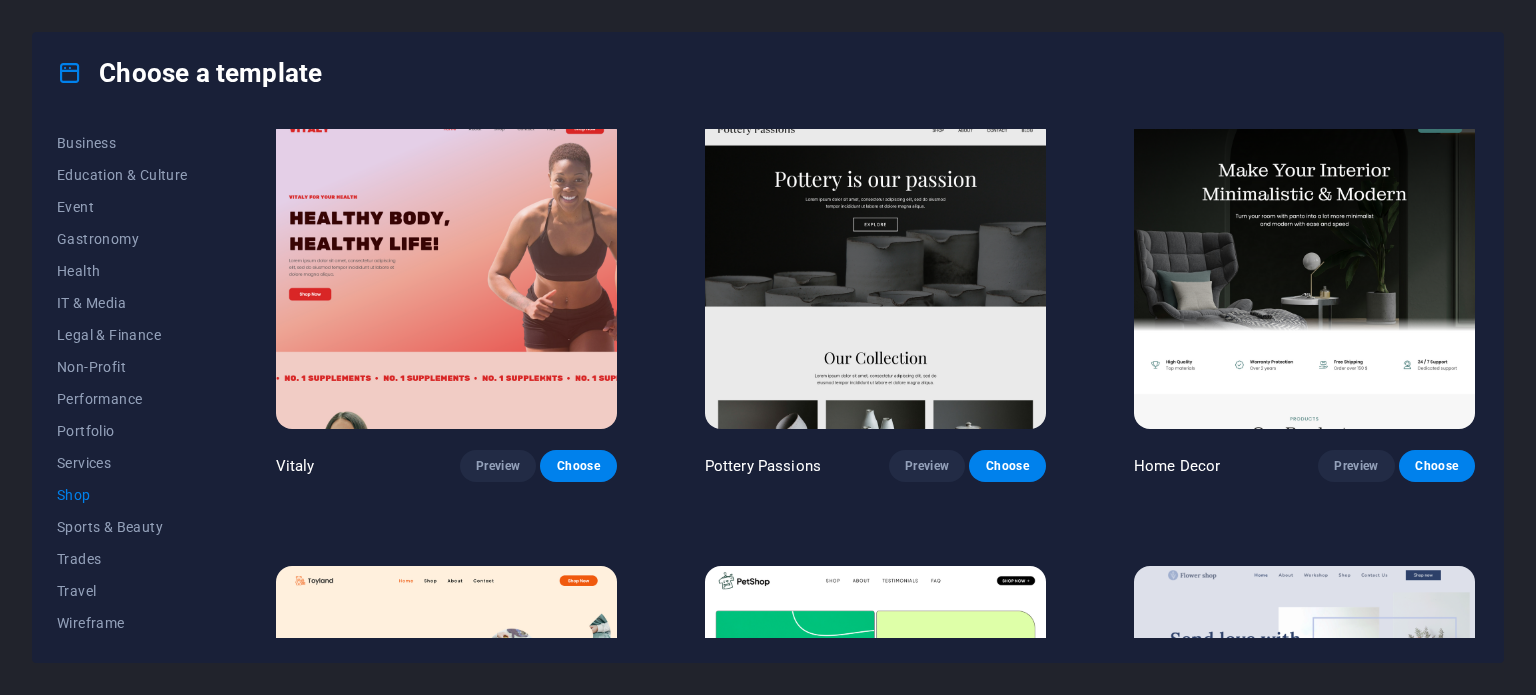 scroll, scrollTop: 0, scrollLeft: 0, axis: both 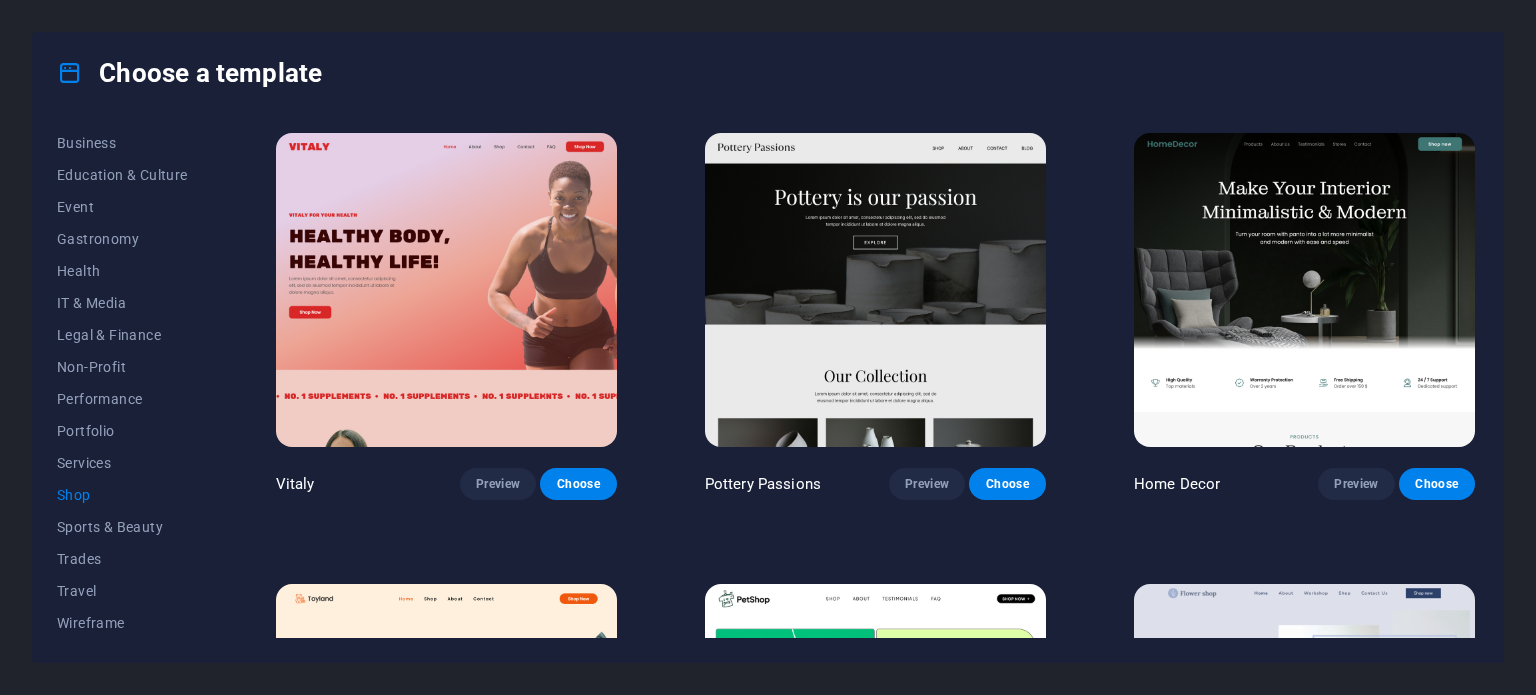 click at bounding box center [446, 290] 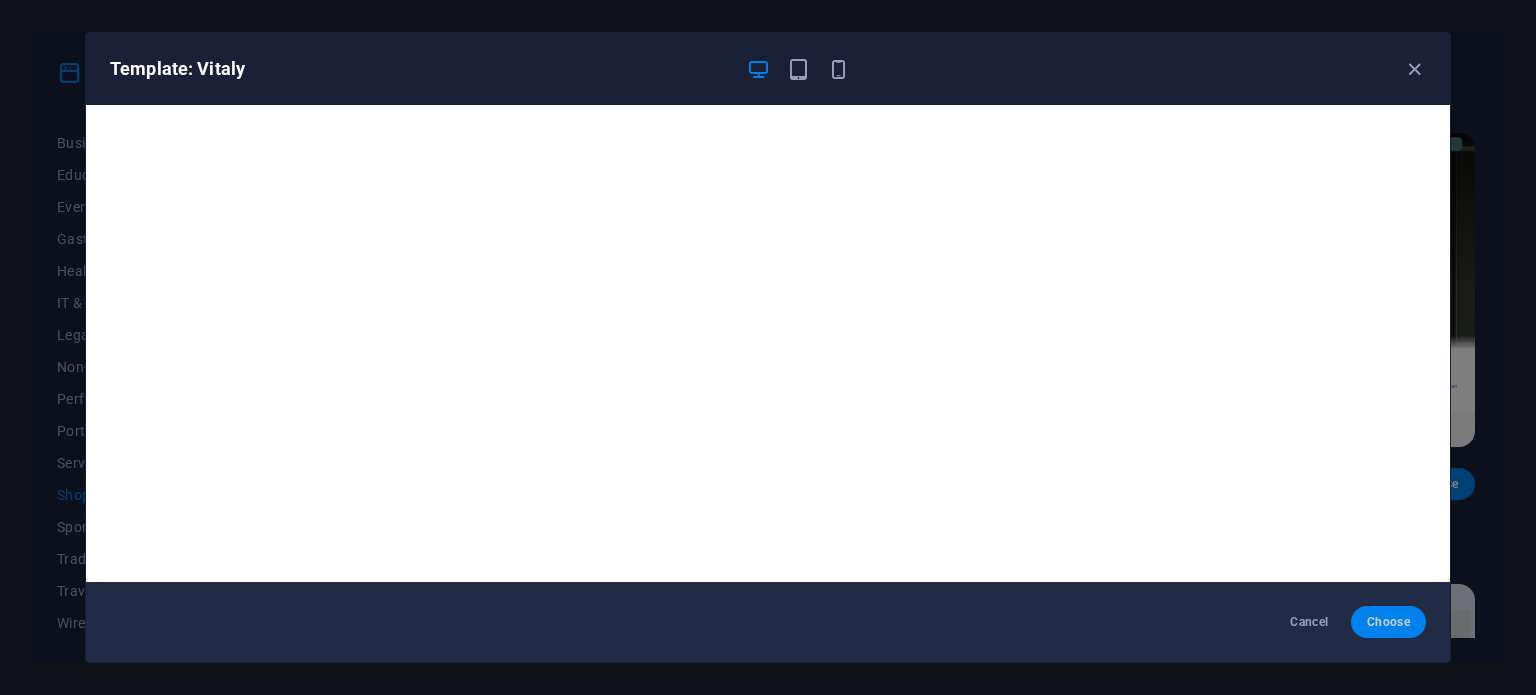 click on "Choose" at bounding box center [1388, 622] 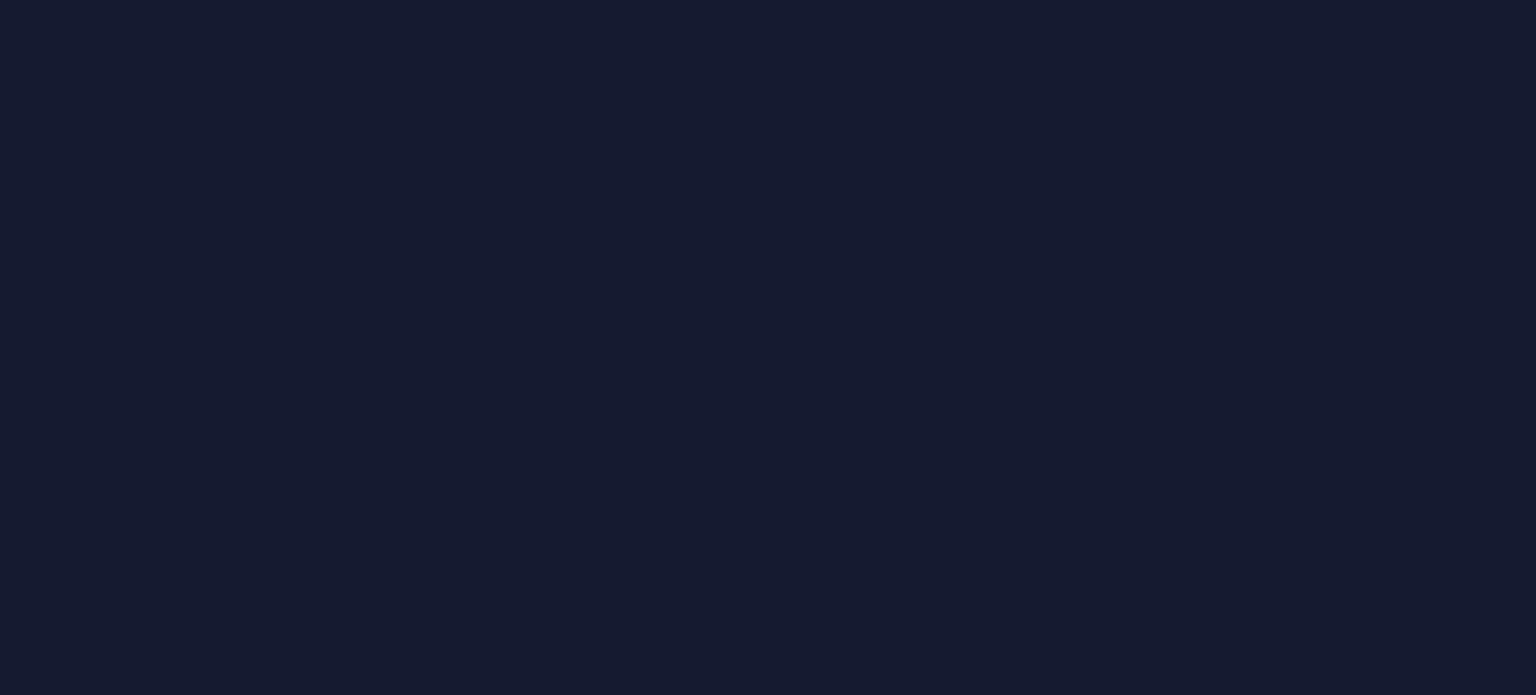 scroll, scrollTop: 0, scrollLeft: 0, axis: both 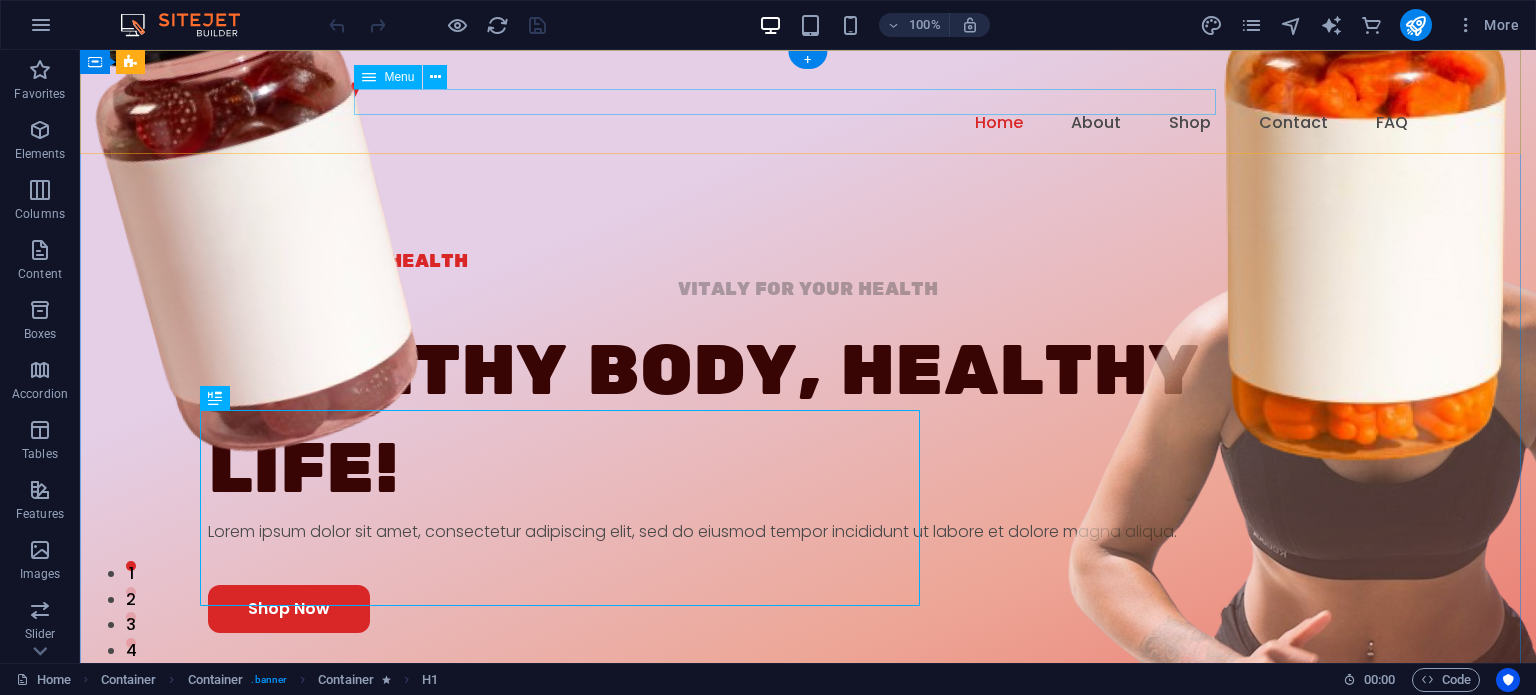 click on "Home About Shop Contact FAQ" at bounding box center (808, 123) 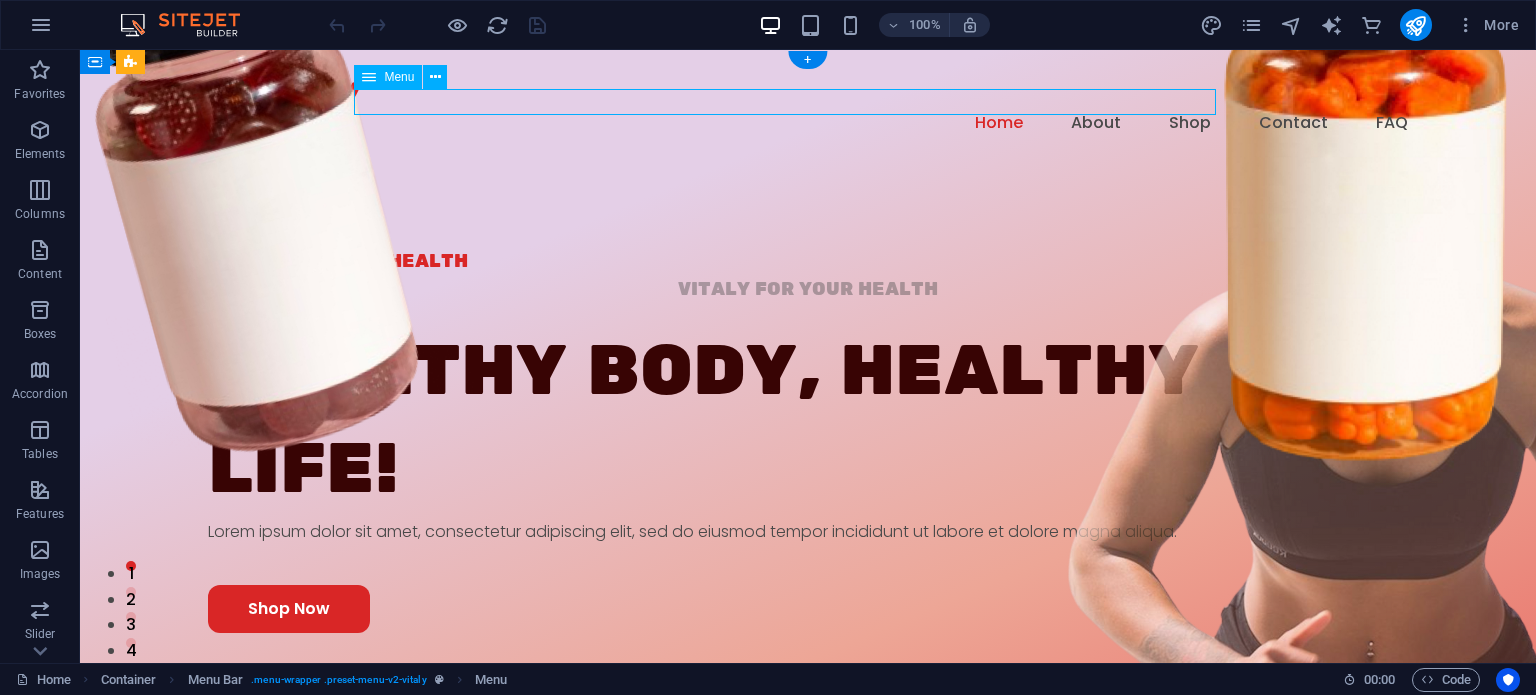 click on "Home About Shop Contact FAQ" at bounding box center [808, 123] 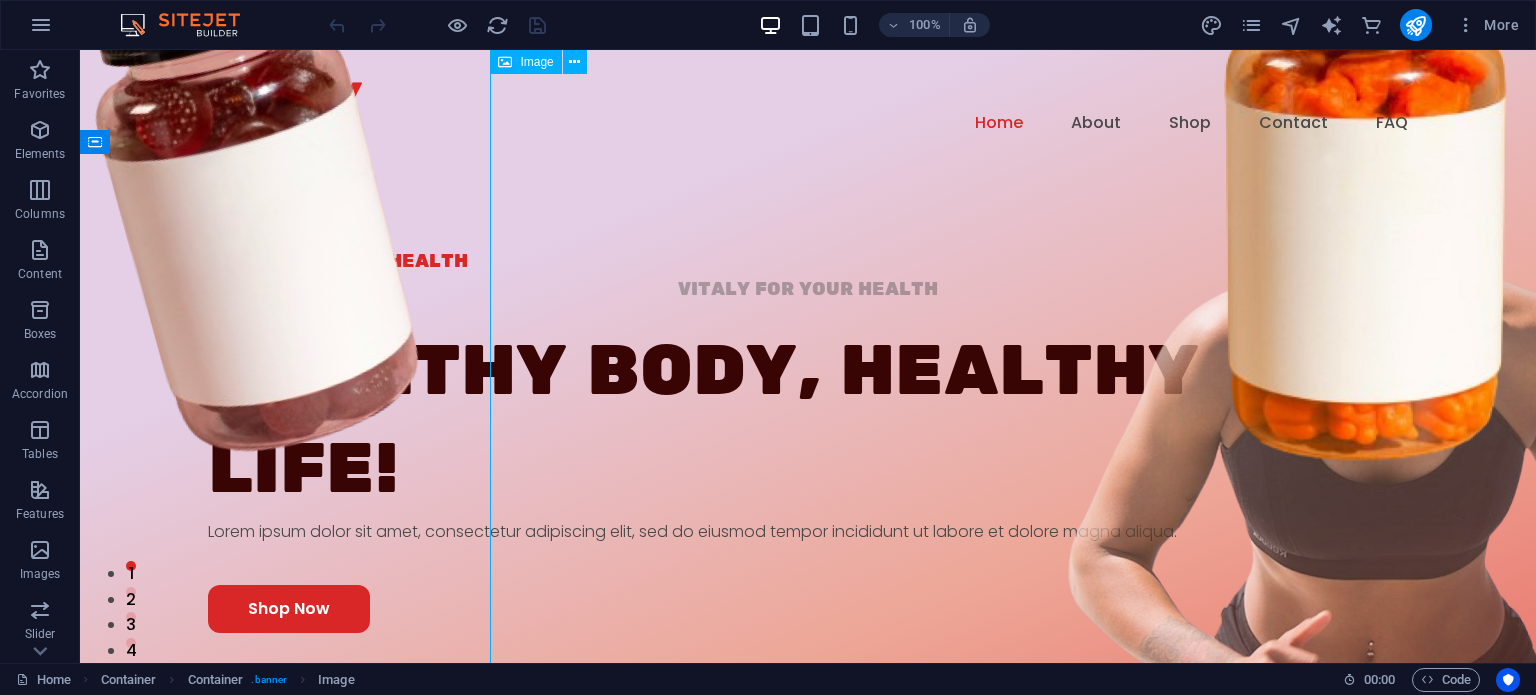 click at bounding box center [1127, 494] 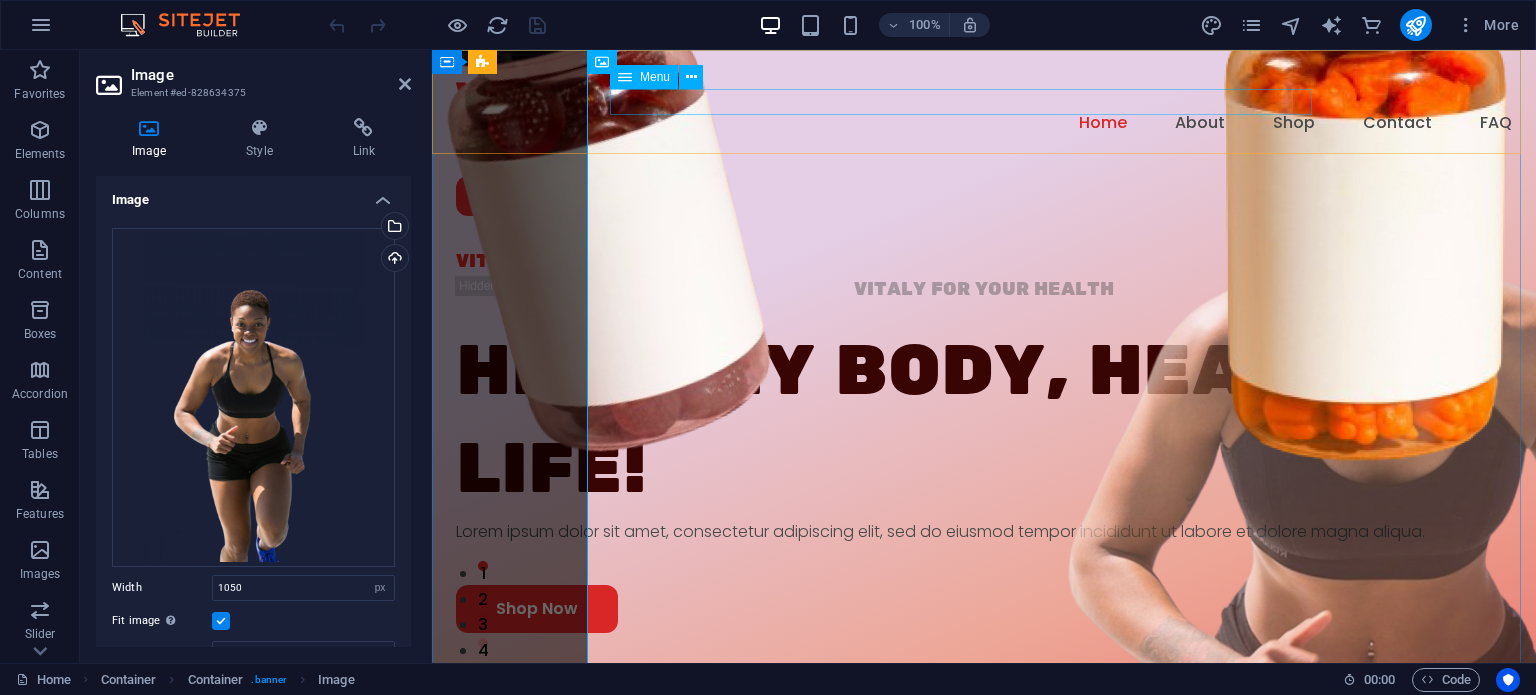 click on "Home About Shop Contact FAQ" at bounding box center (984, 123) 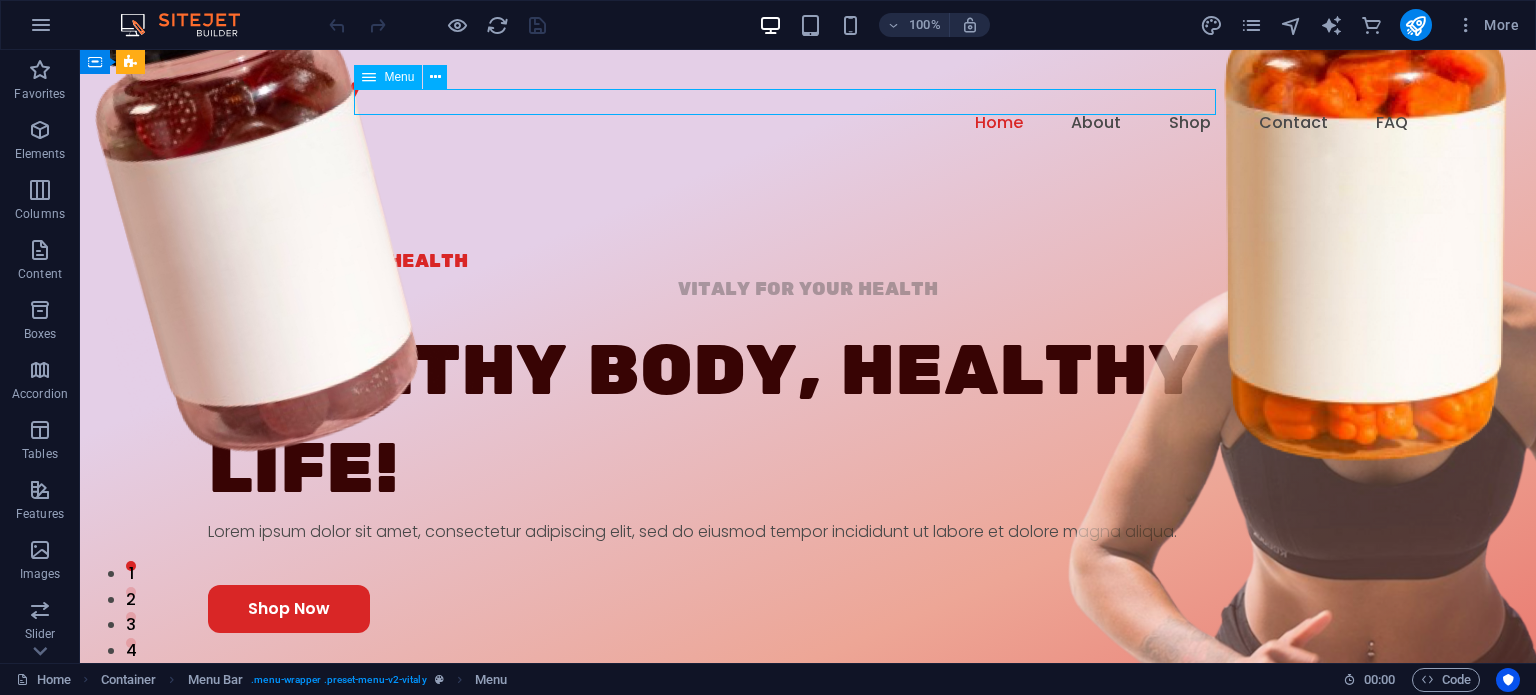 drag, startPoint x: 911, startPoint y: 98, endPoint x: 574, endPoint y: 117, distance: 337.5352 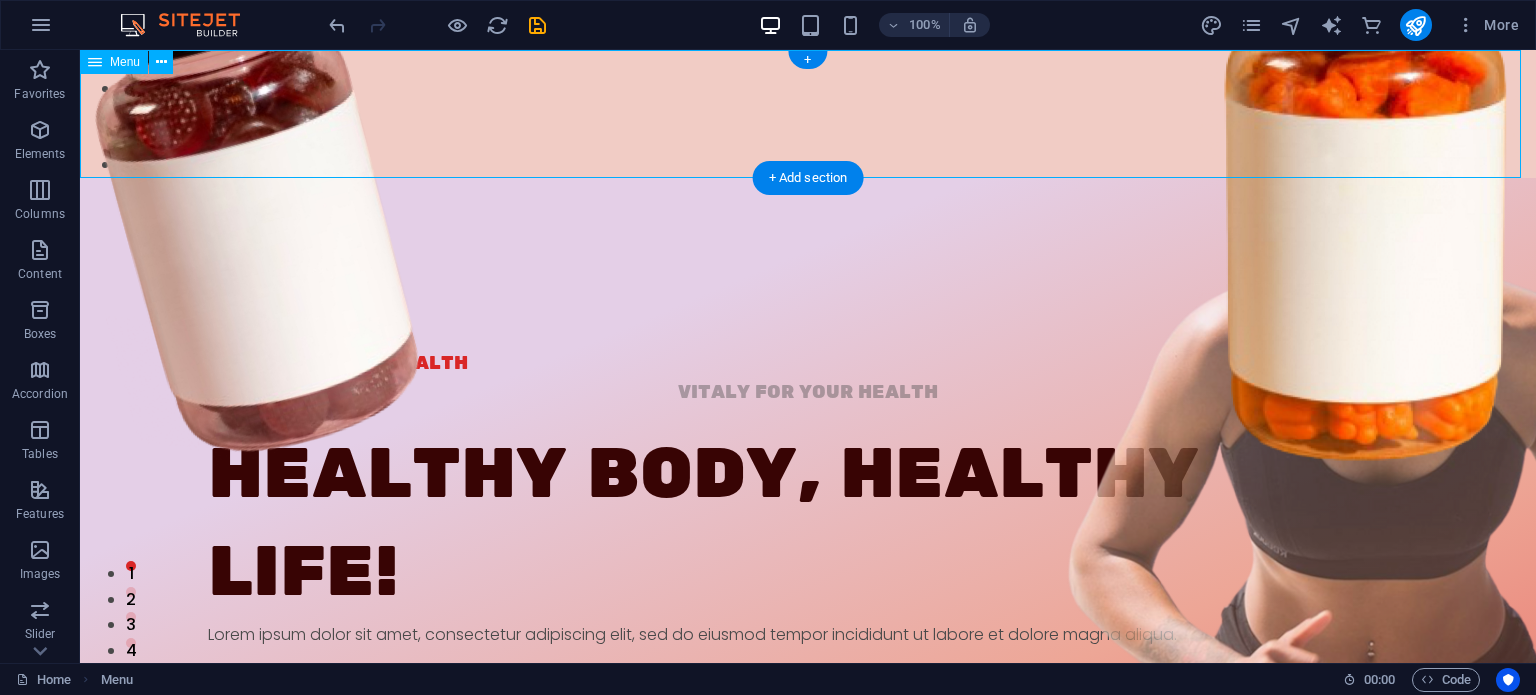drag, startPoint x: 357, startPoint y: 124, endPoint x: 985, endPoint y: 127, distance: 628.00714 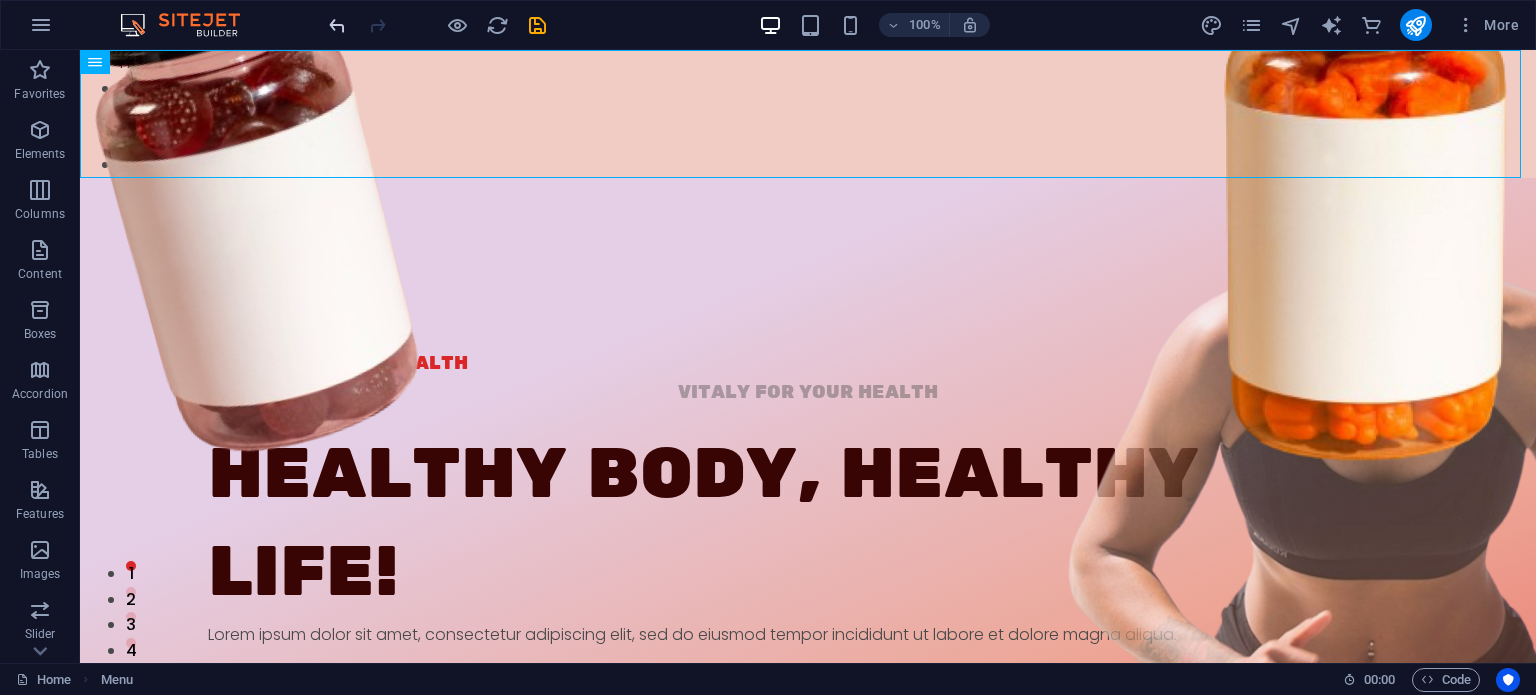 click at bounding box center (337, 25) 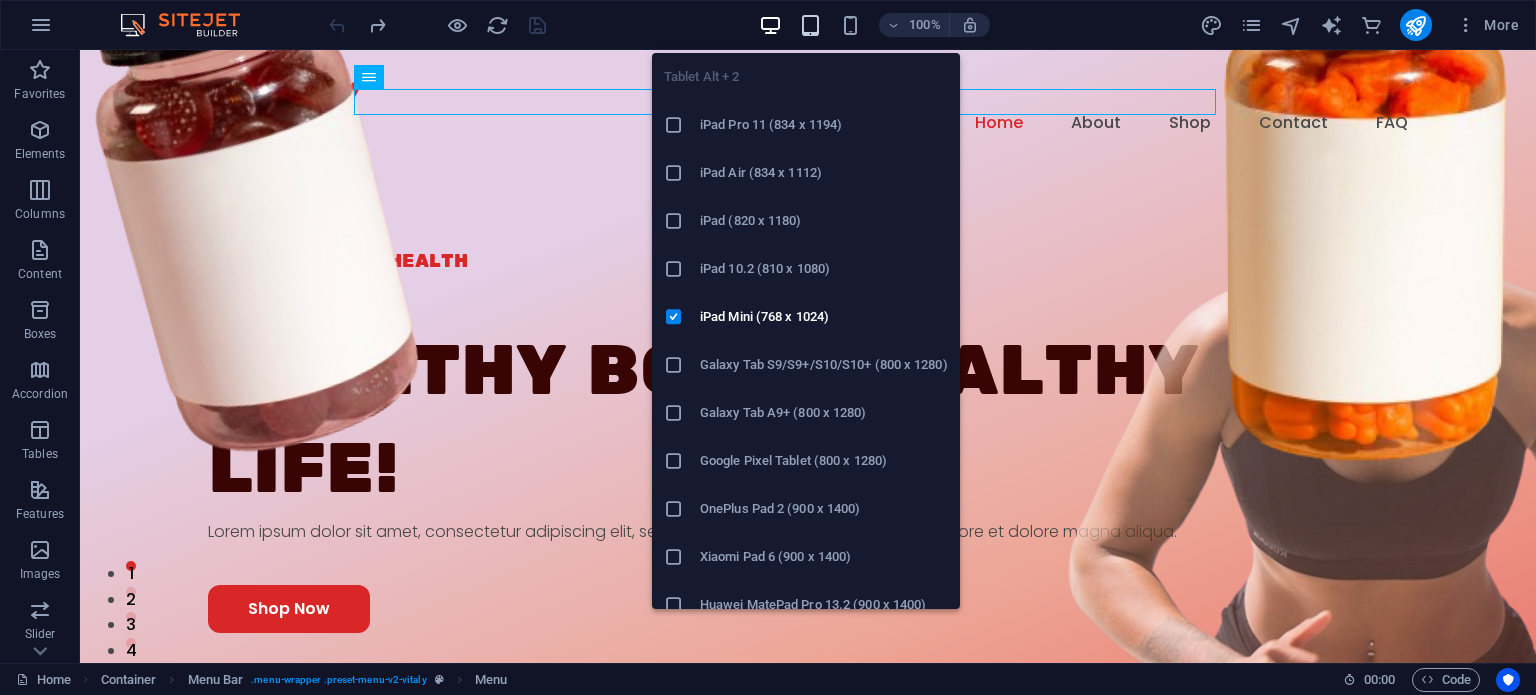 click at bounding box center (811, 25) 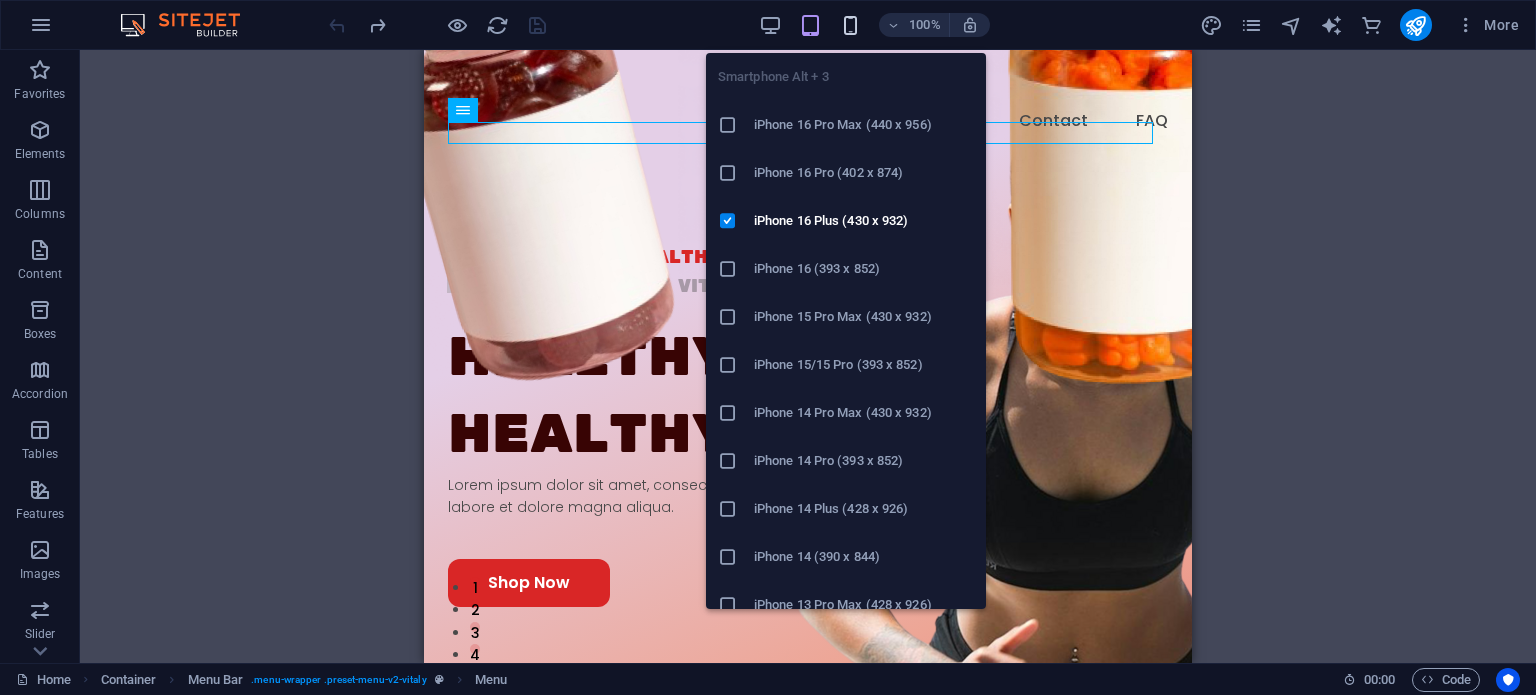 click at bounding box center (850, 25) 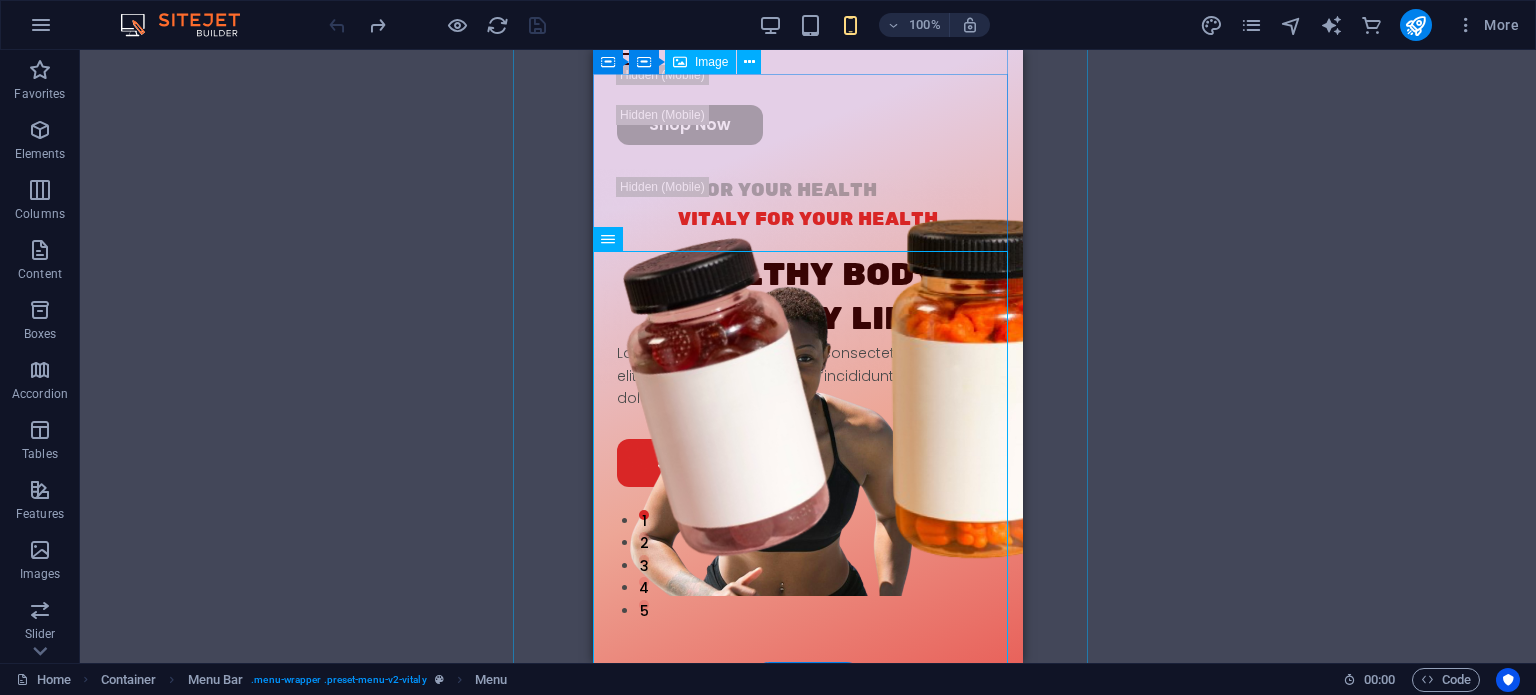 scroll, scrollTop: 0, scrollLeft: 0, axis: both 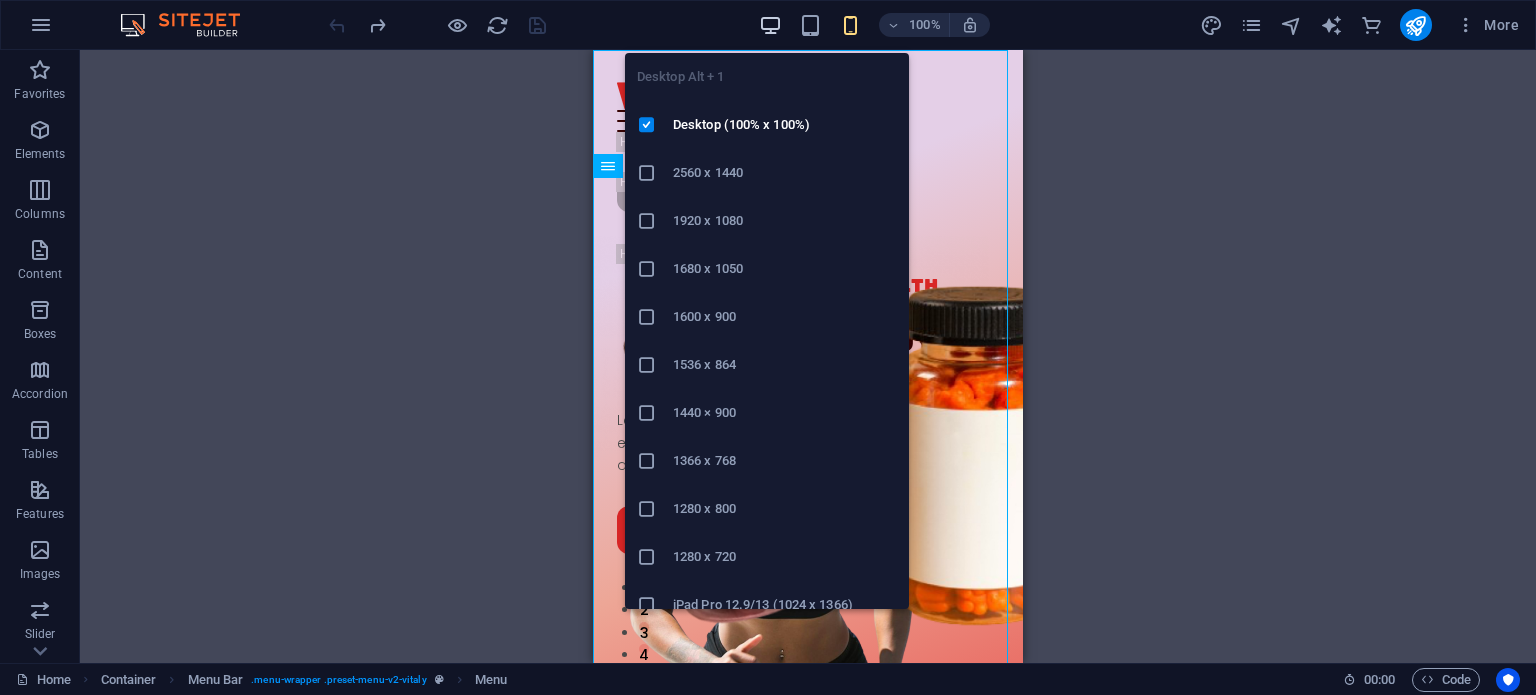 click at bounding box center [770, 25] 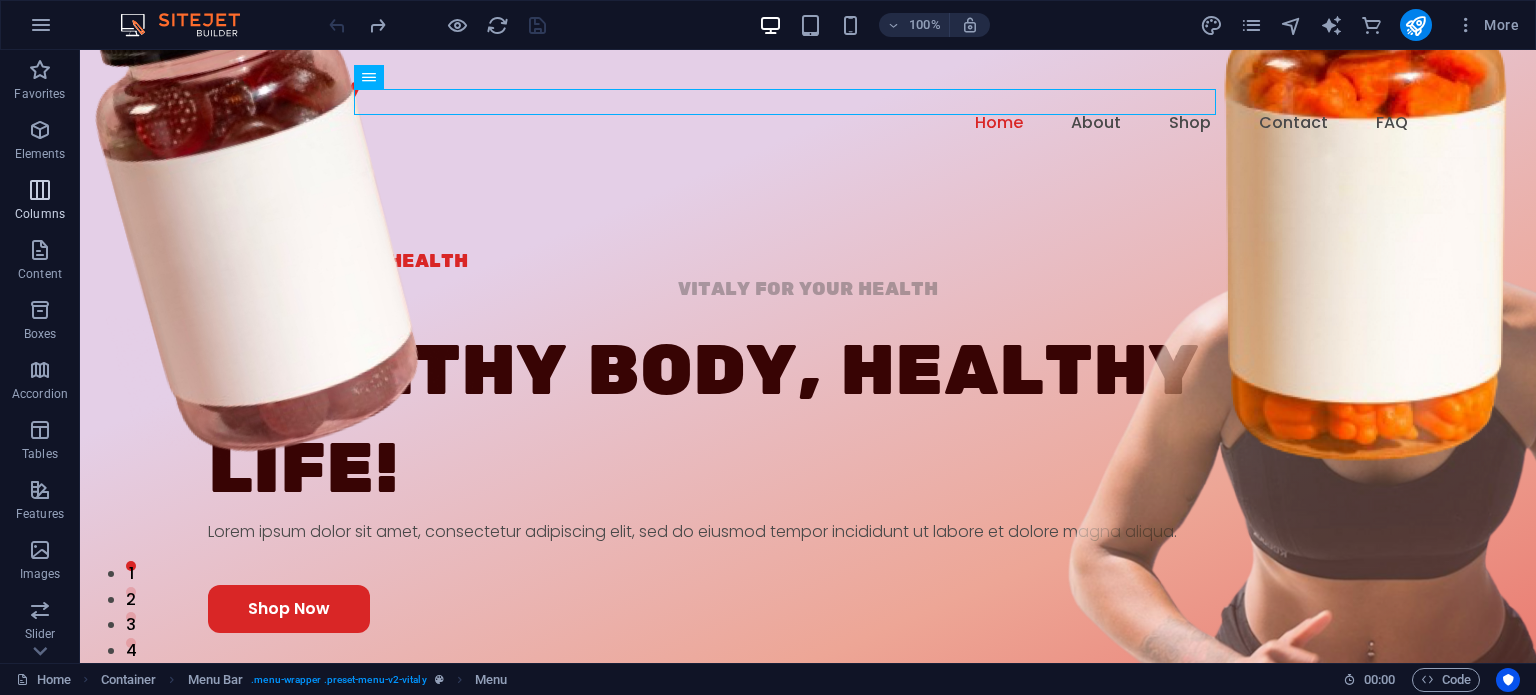 click on "Columns" at bounding box center [40, 214] 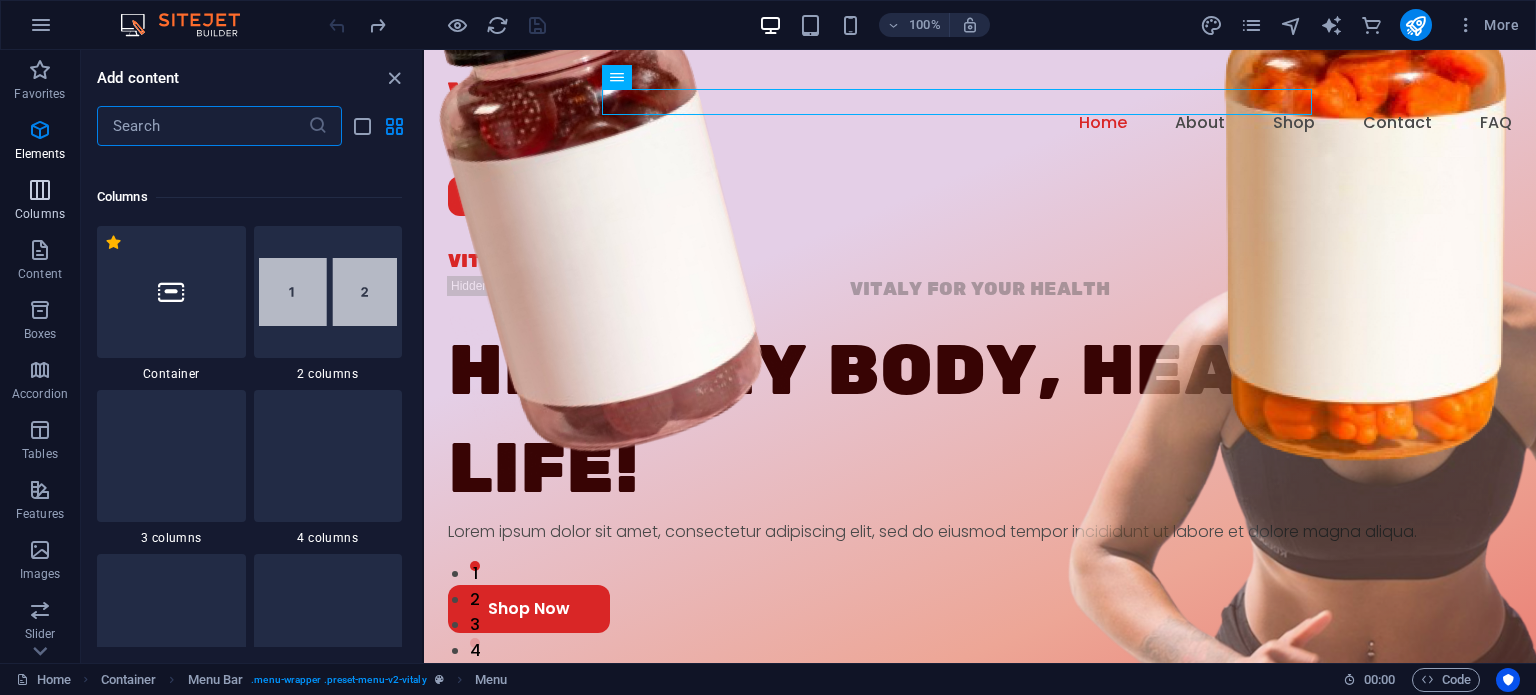 scroll, scrollTop: 990, scrollLeft: 0, axis: vertical 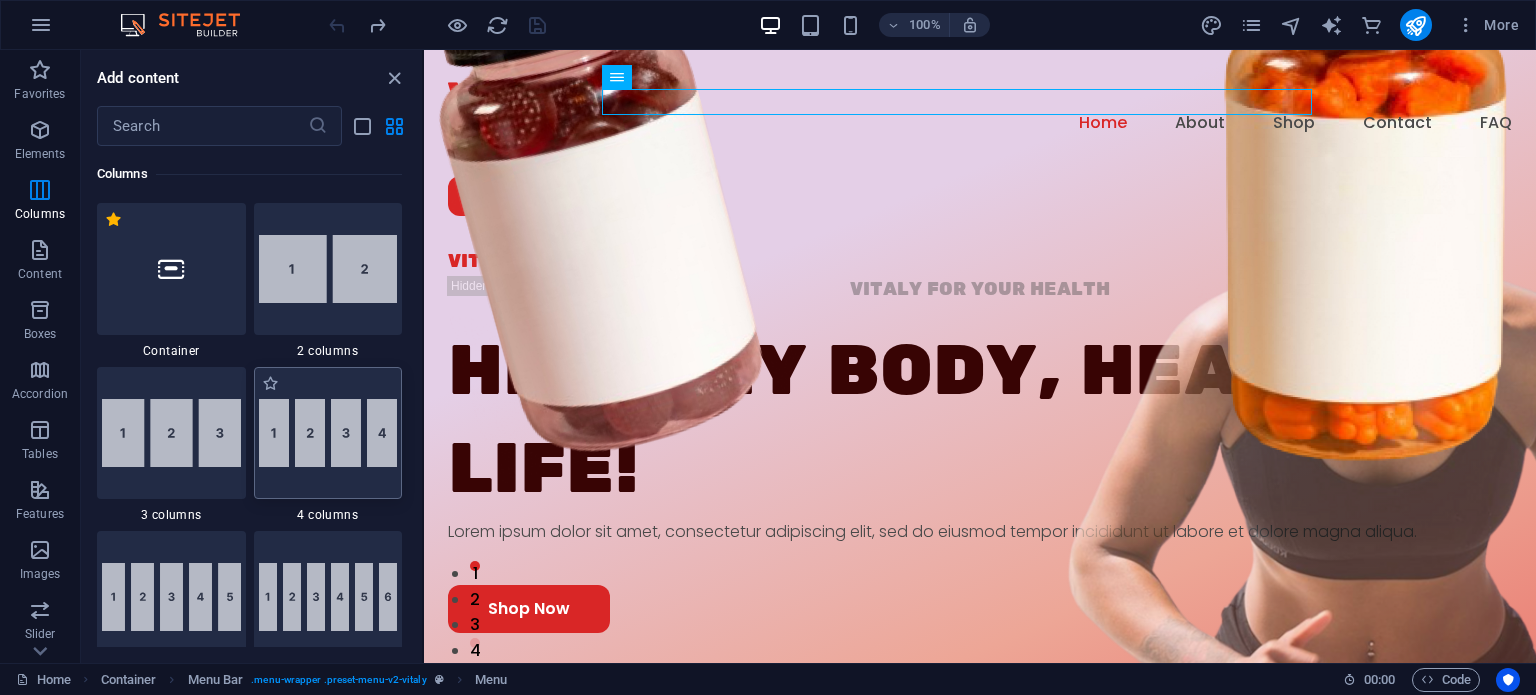 click at bounding box center (328, 433) 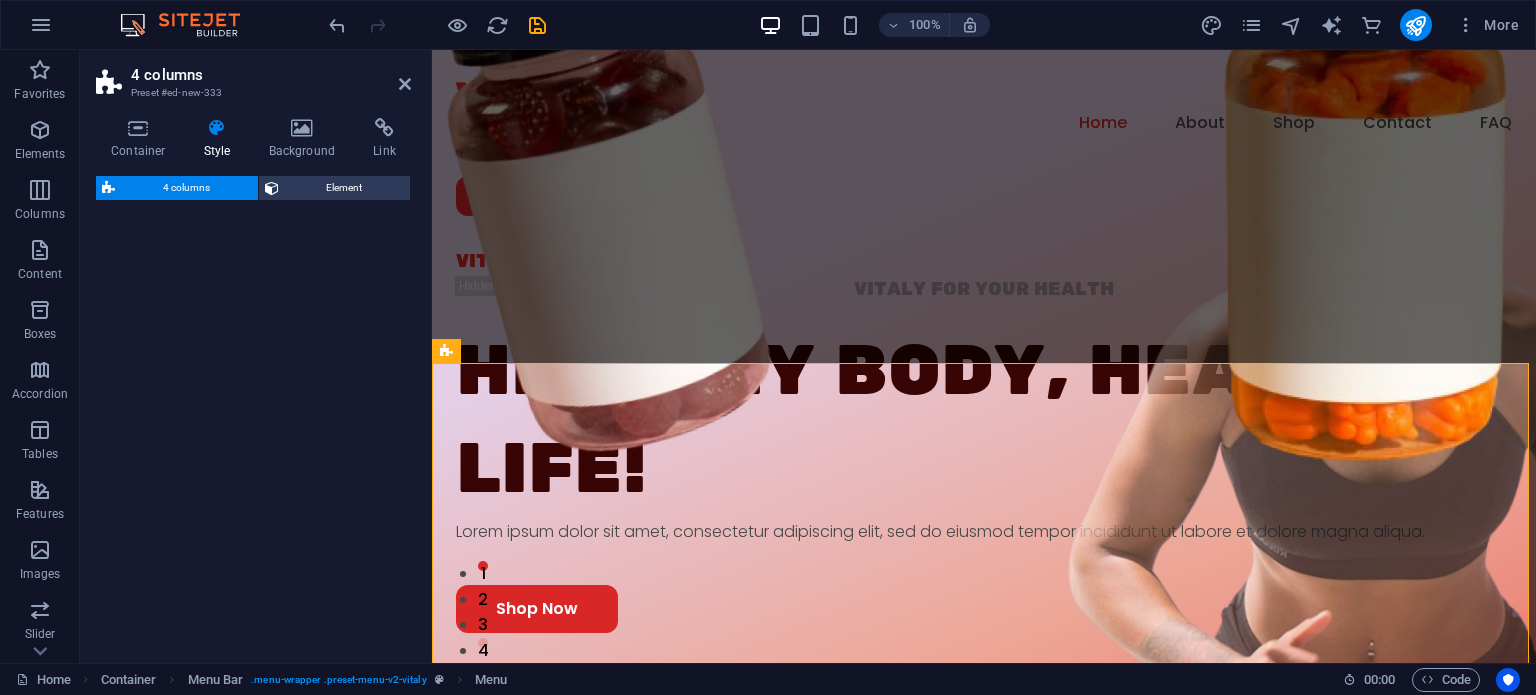 select on "rem" 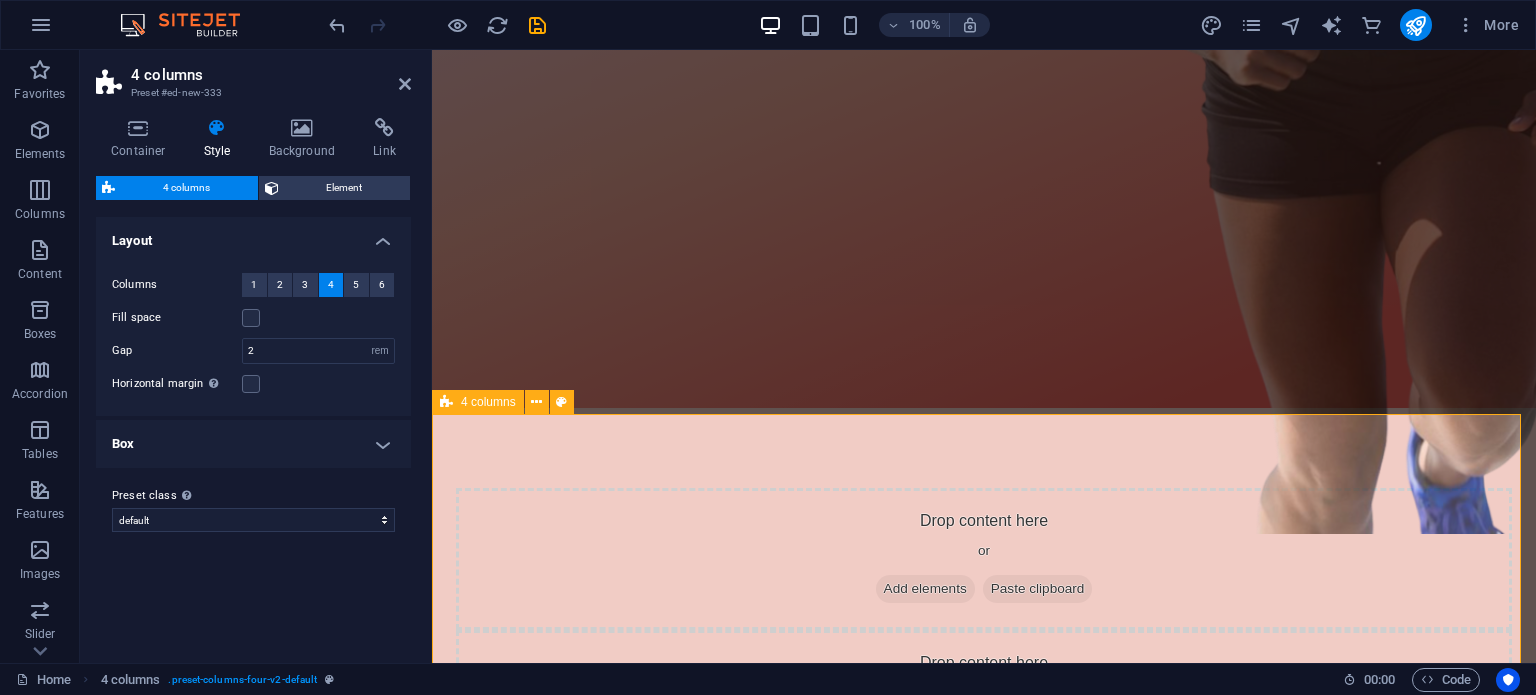 scroll, scrollTop: 656, scrollLeft: 0, axis: vertical 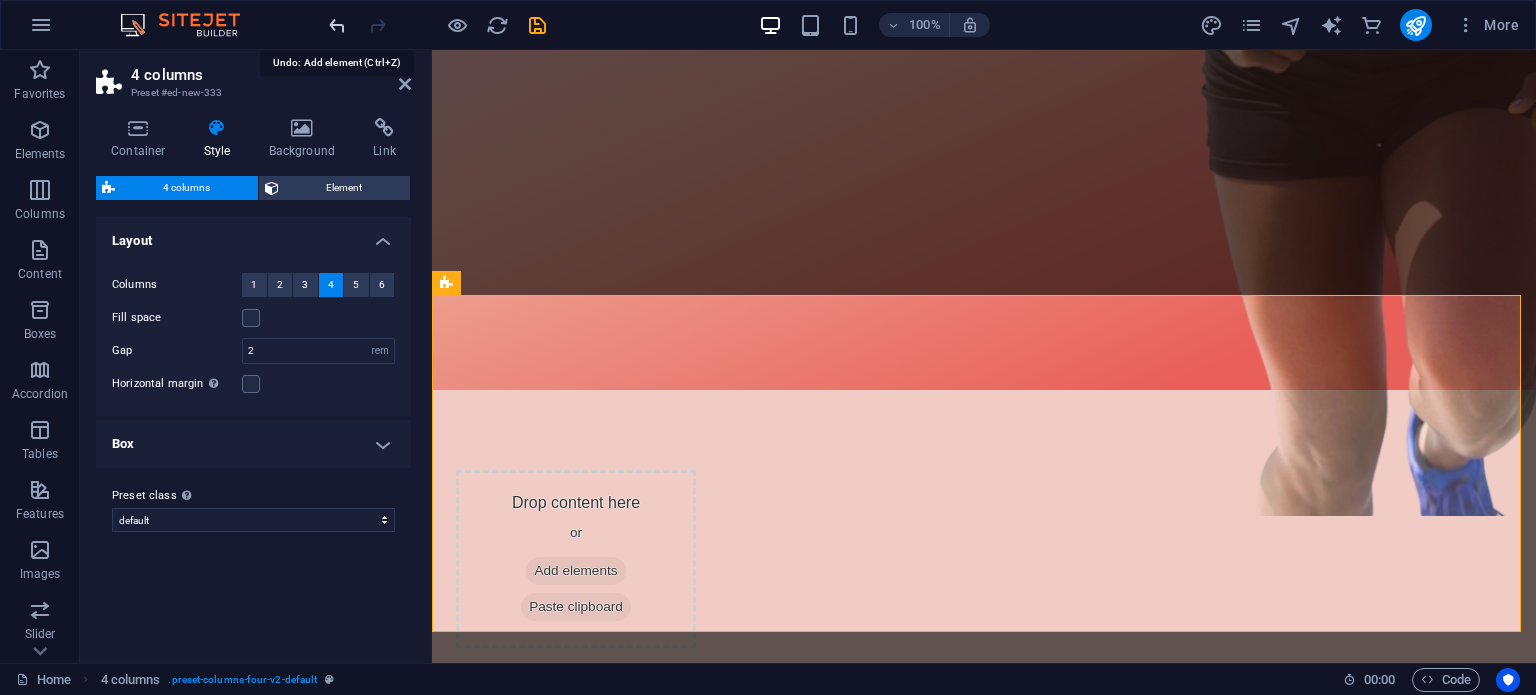 click at bounding box center (337, 25) 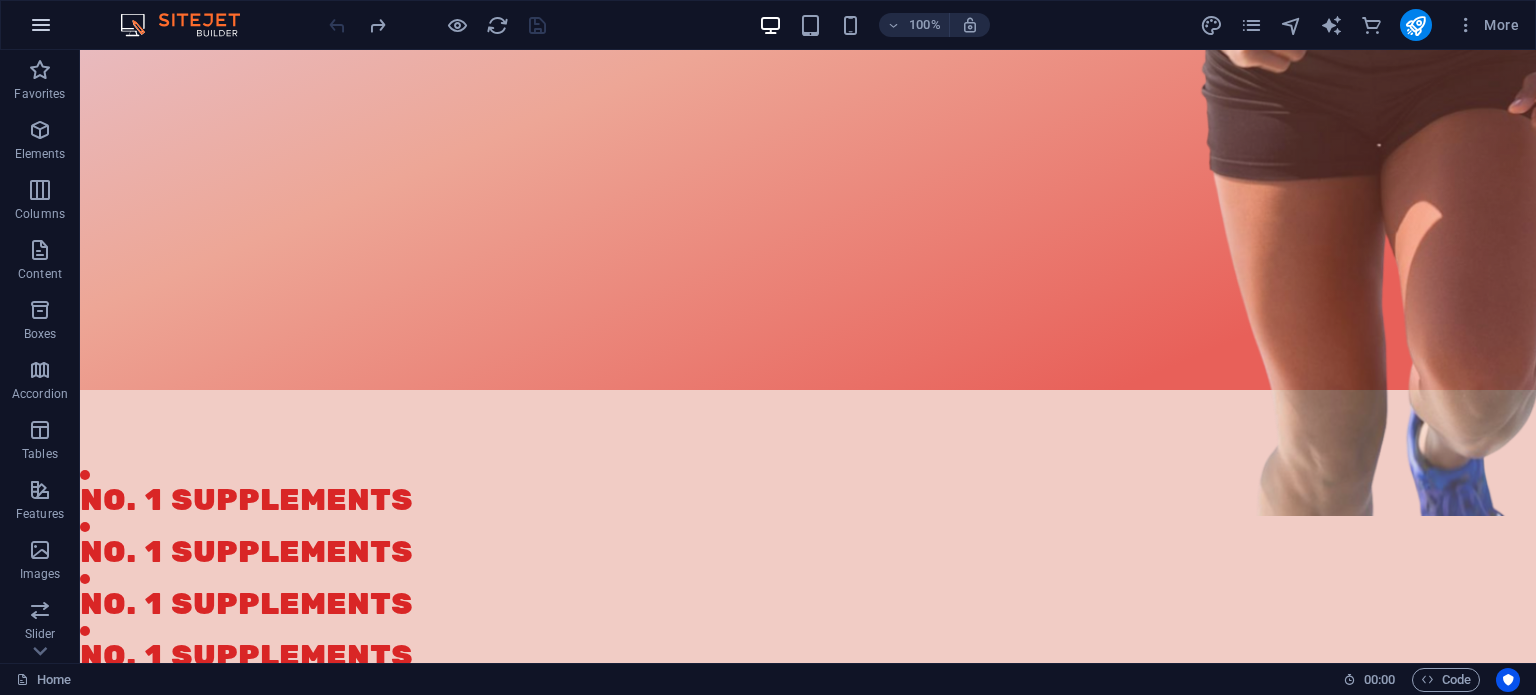 click at bounding box center [41, 25] 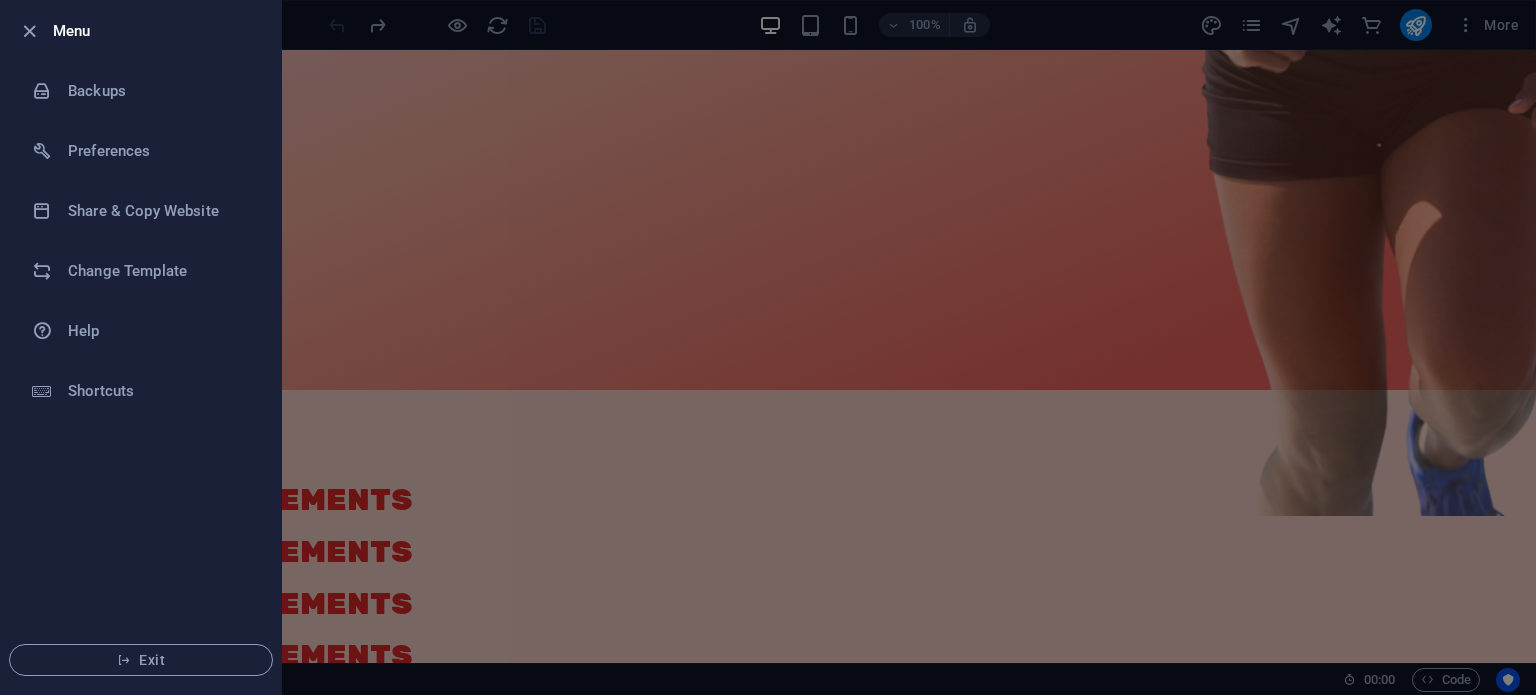 click at bounding box center (768, 347) 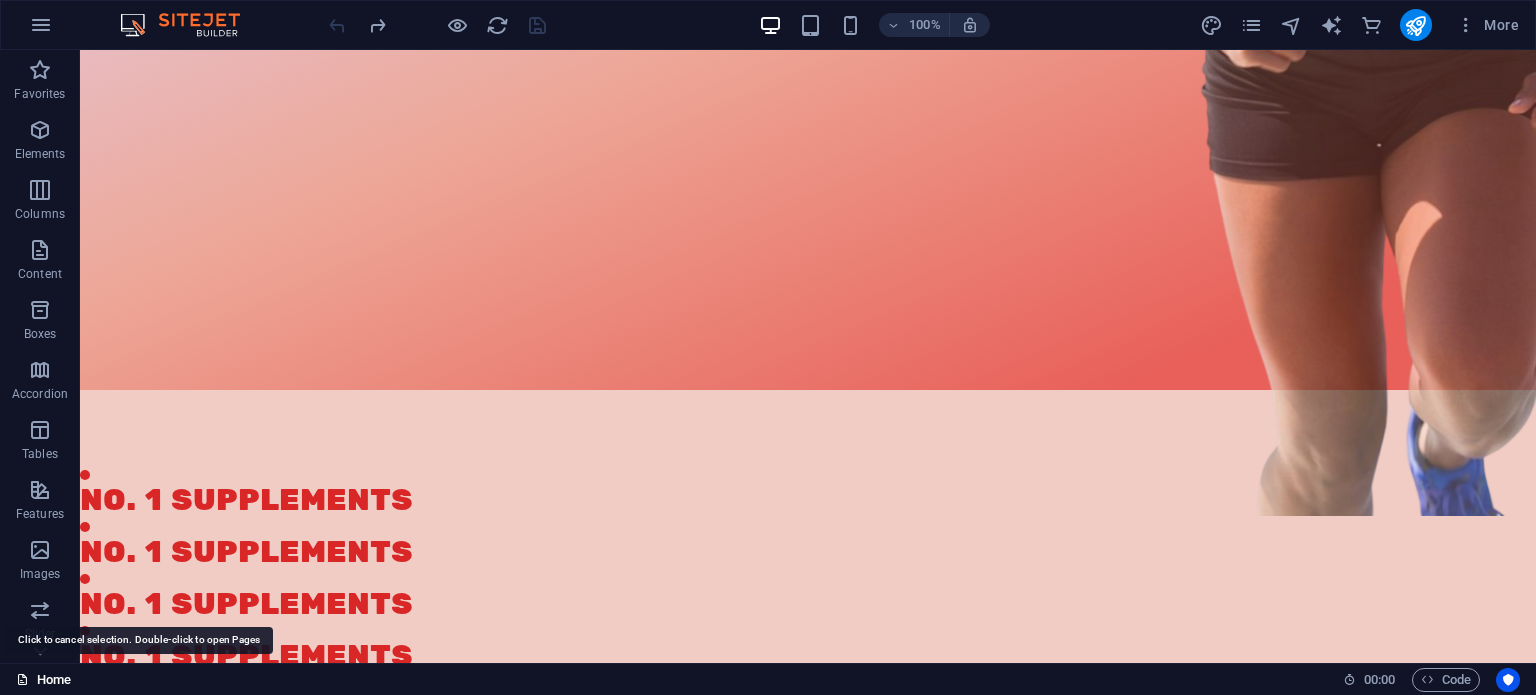 click on "Home" at bounding box center (43, 680) 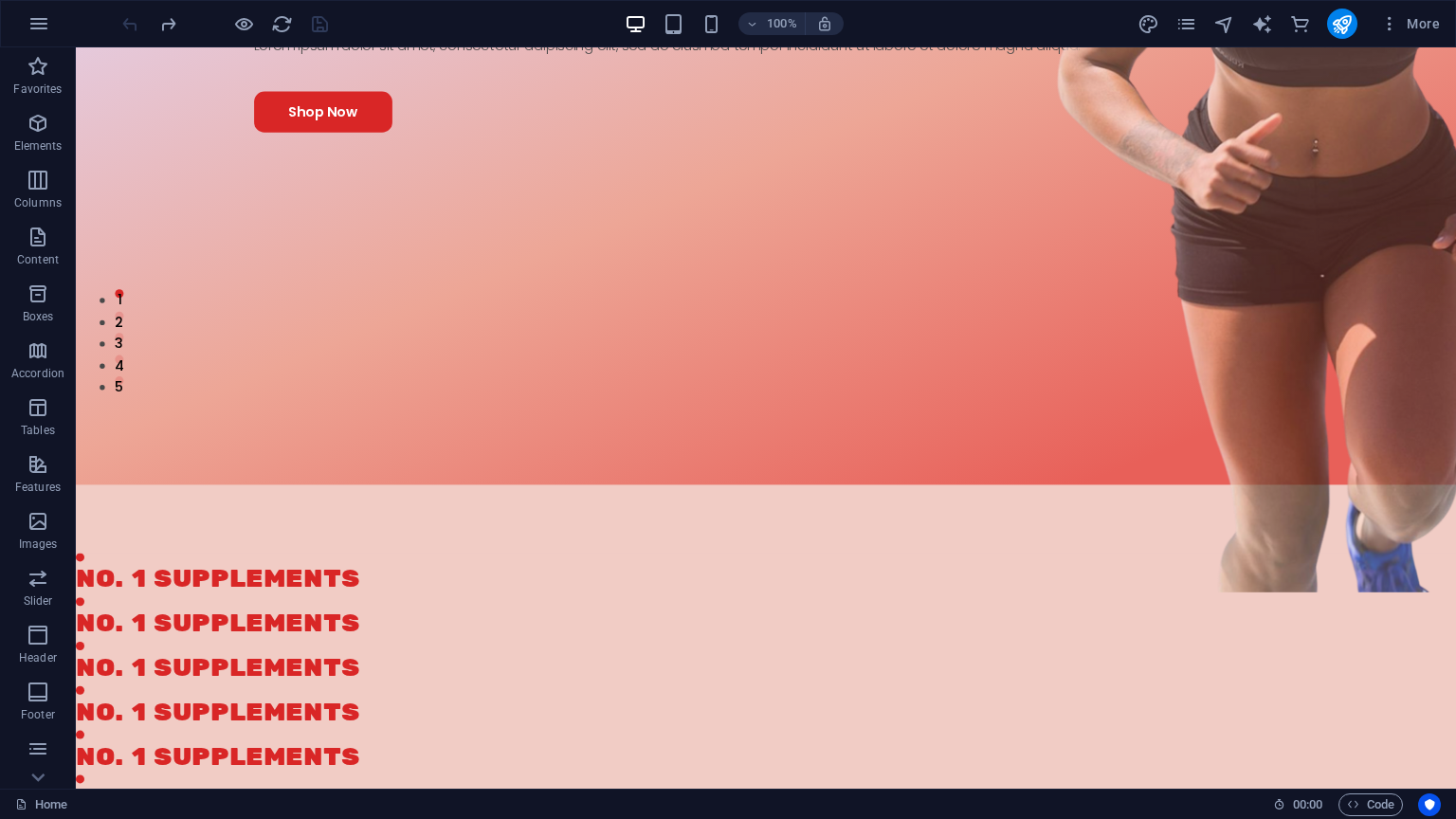 scroll, scrollTop: 148, scrollLeft: 0, axis: vertical 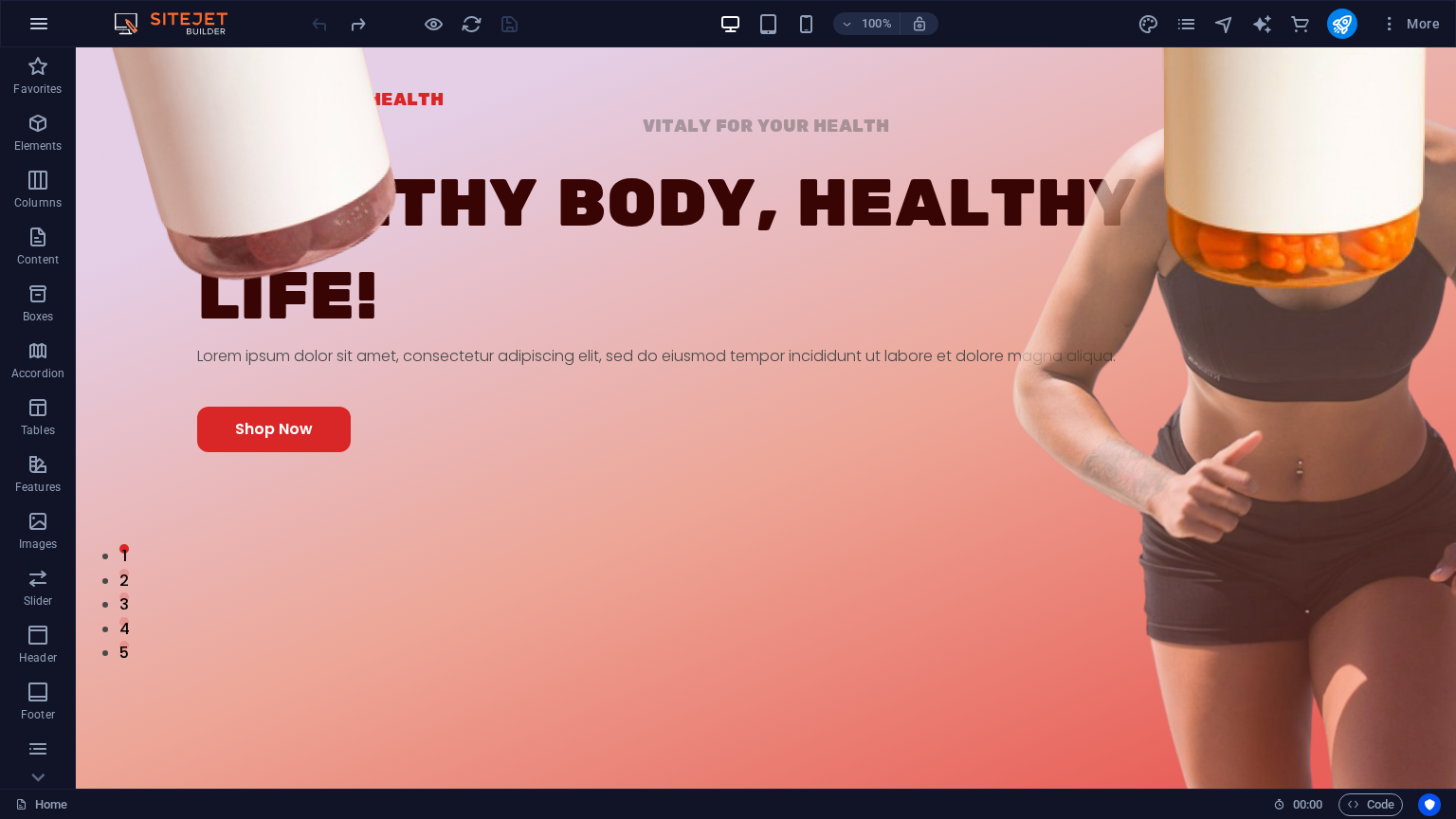 click at bounding box center [39, 24] 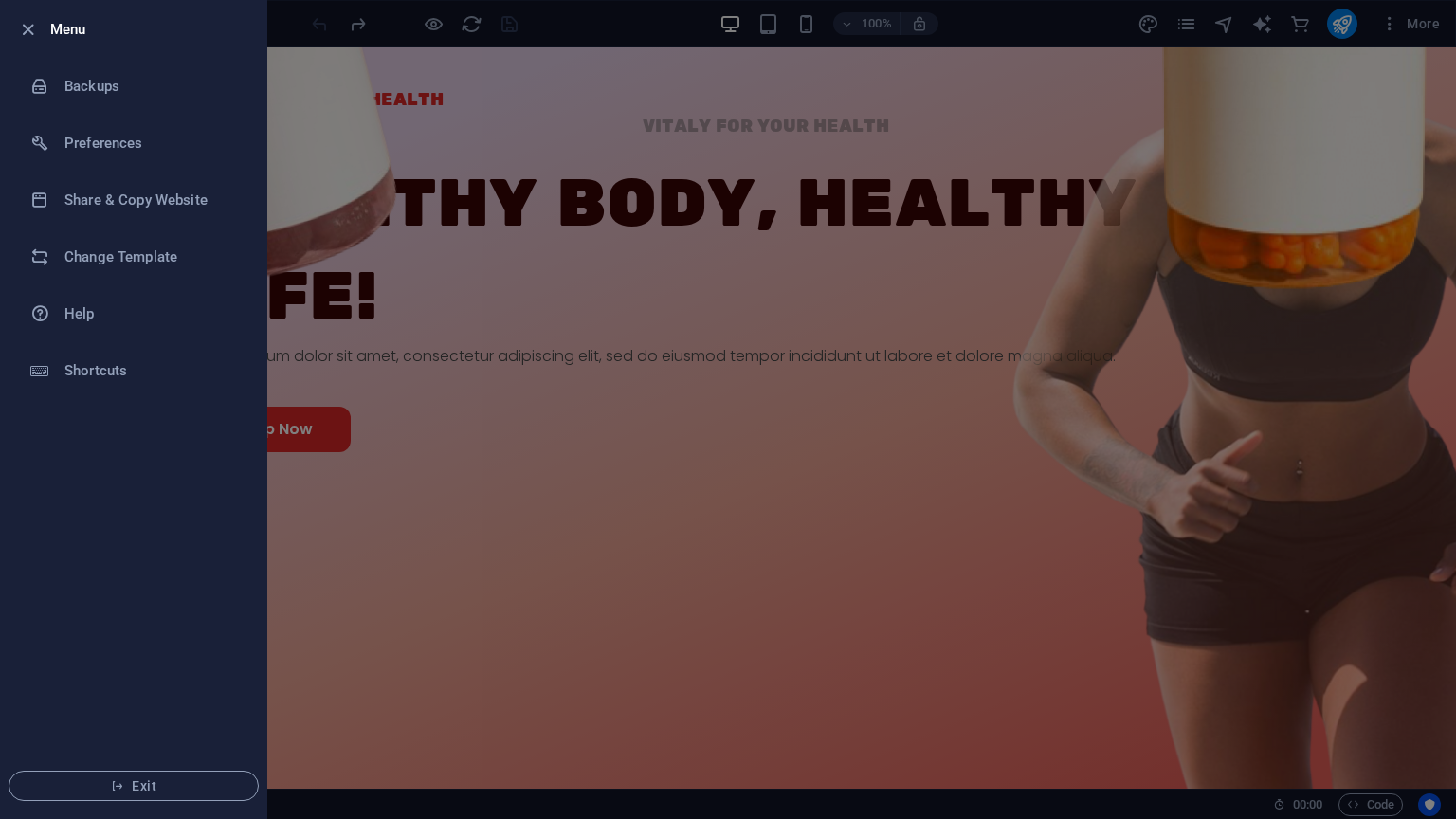 click at bounding box center [728, 410] 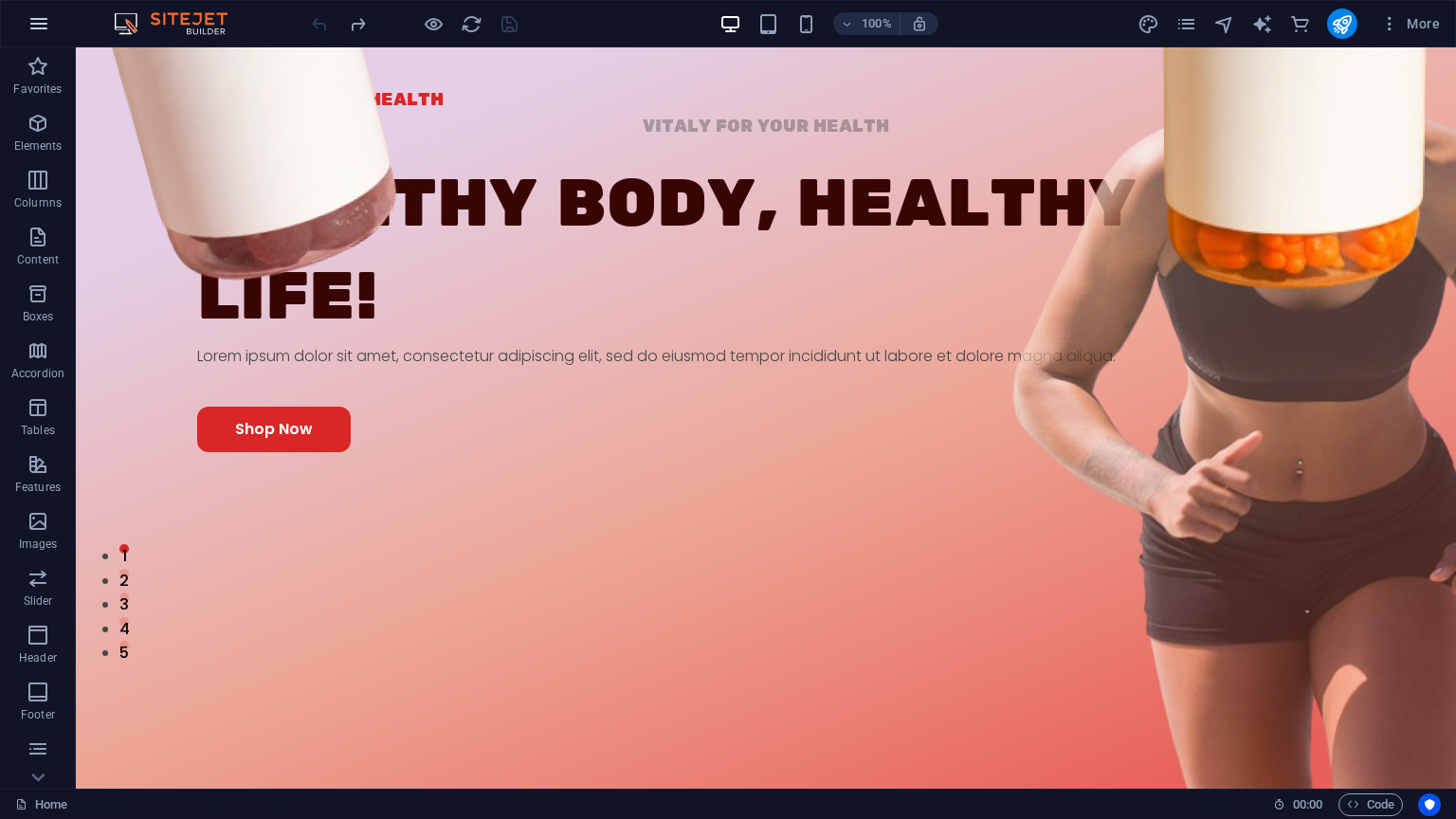 click at bounding box center [39, 24] 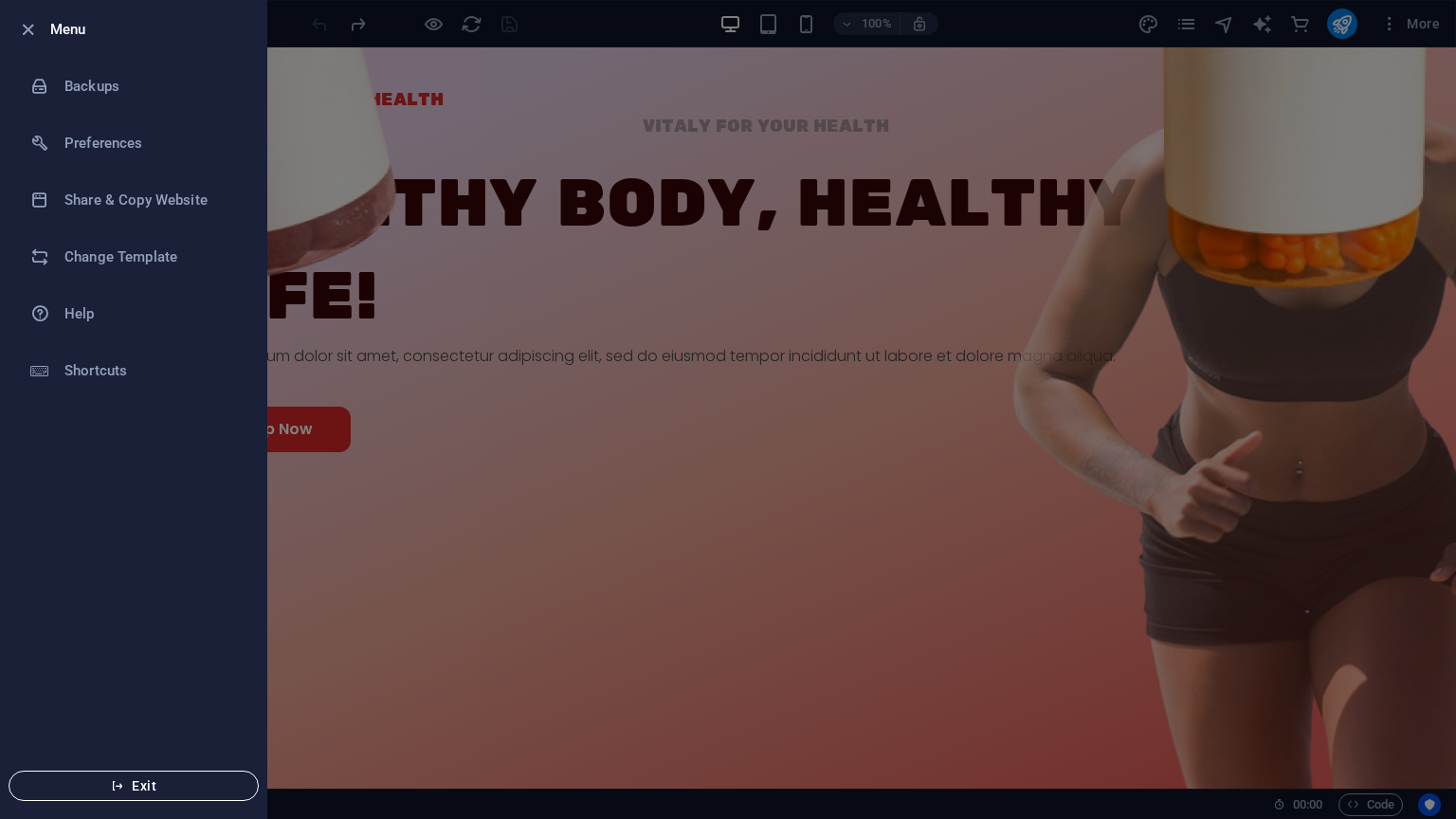 click on "Exit" at bounding box center (134, 786) 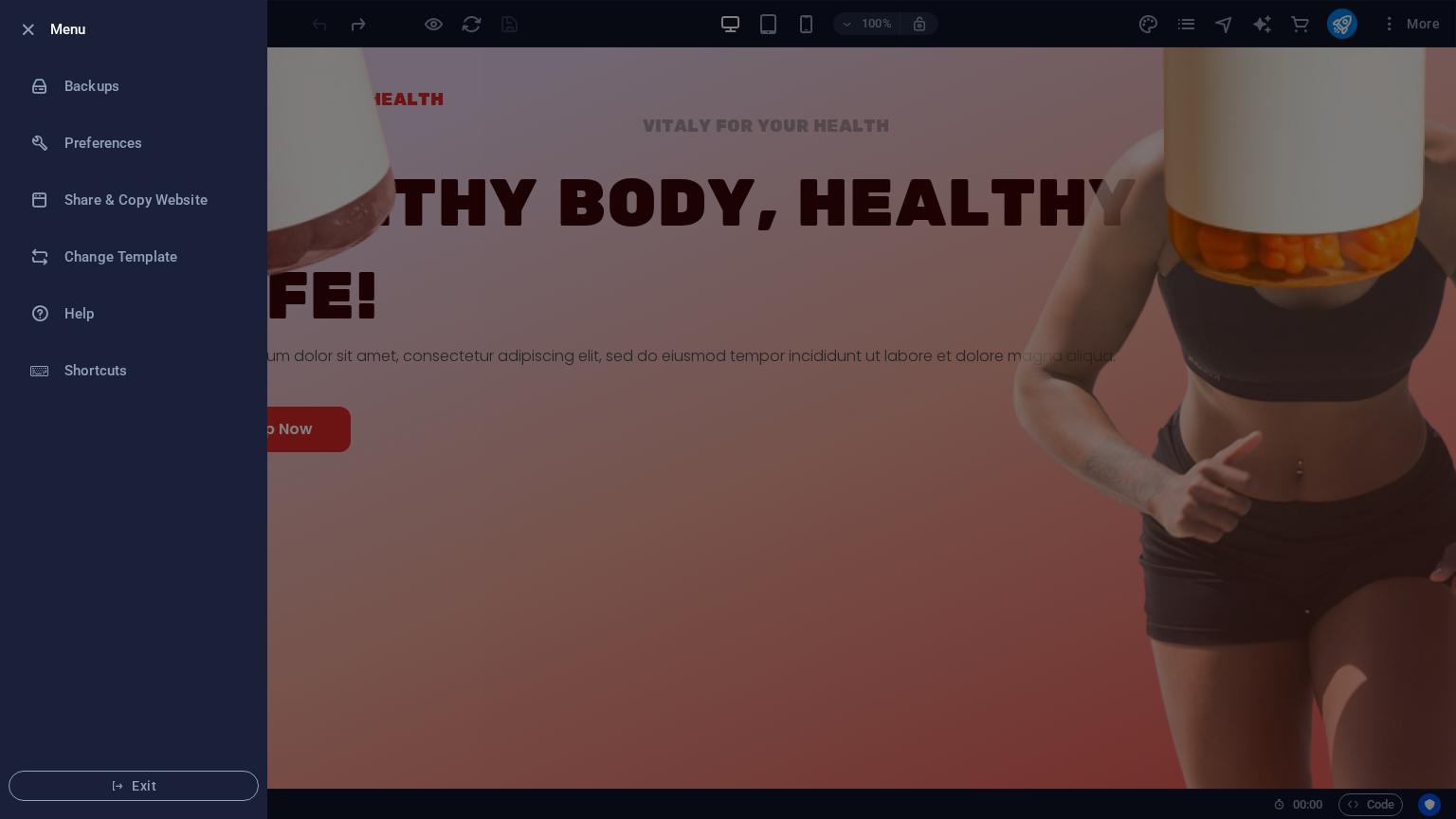 click at bounding box center (728, 410) 